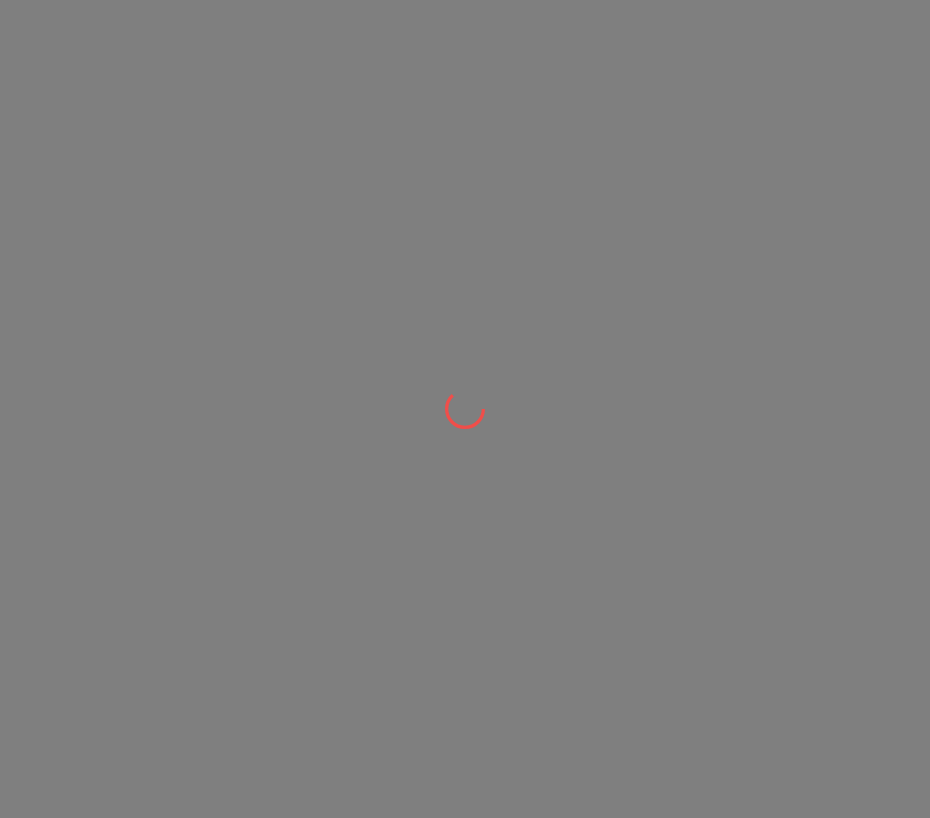 scroll, scrollTop: 0, scrollLeft: 0, axis: both 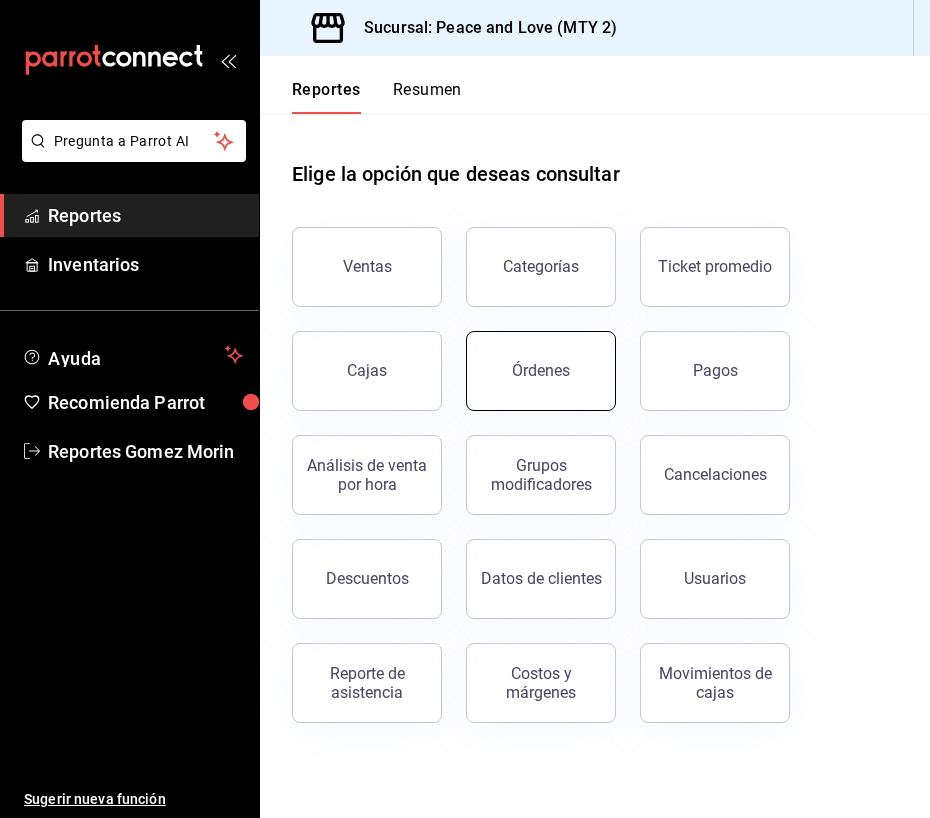 click on "Órdenes" at bounding box center [541, 371] 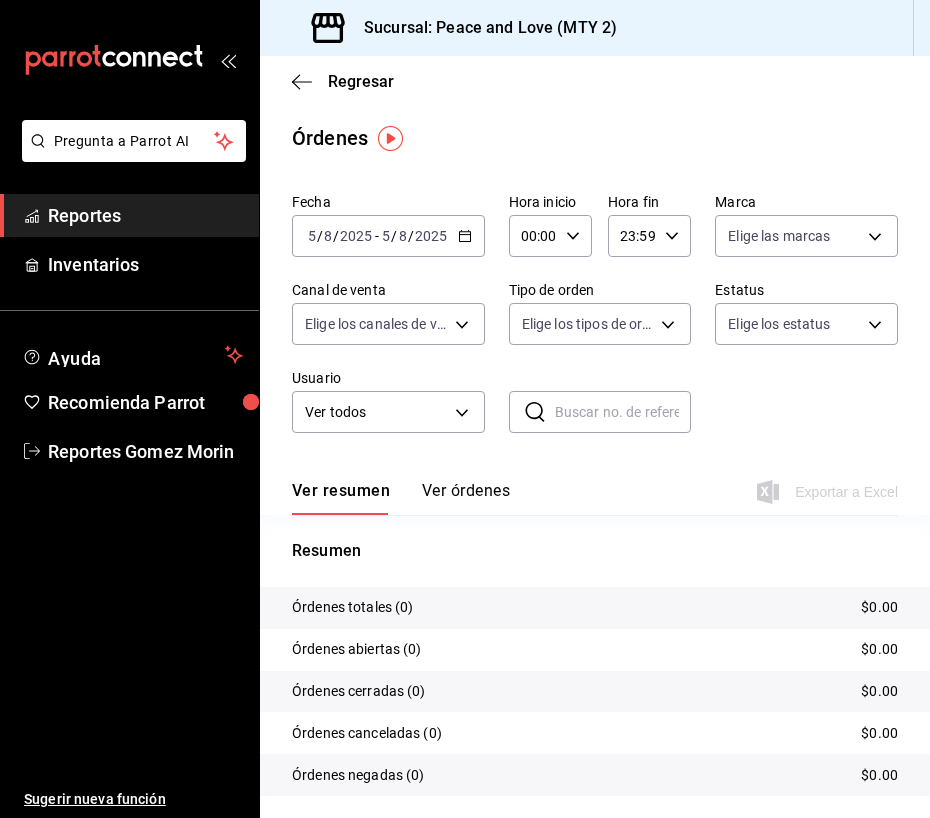 click on "8" at bounding box center (403, 236) 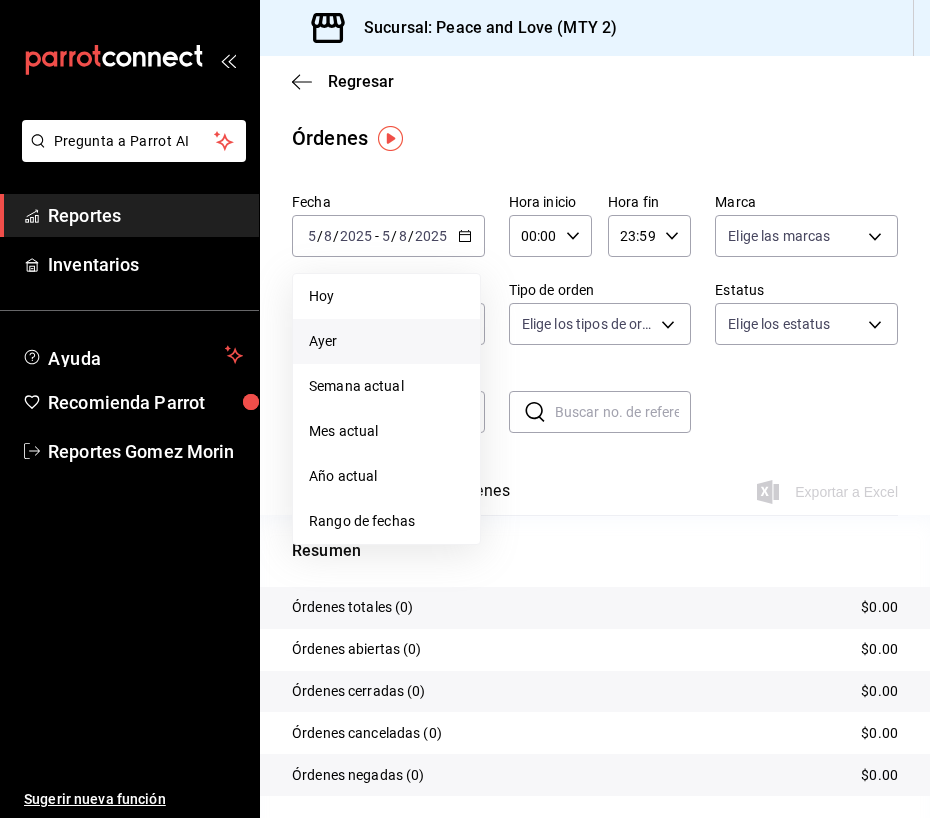click on "Ayer" at bounding box center [386, 341] 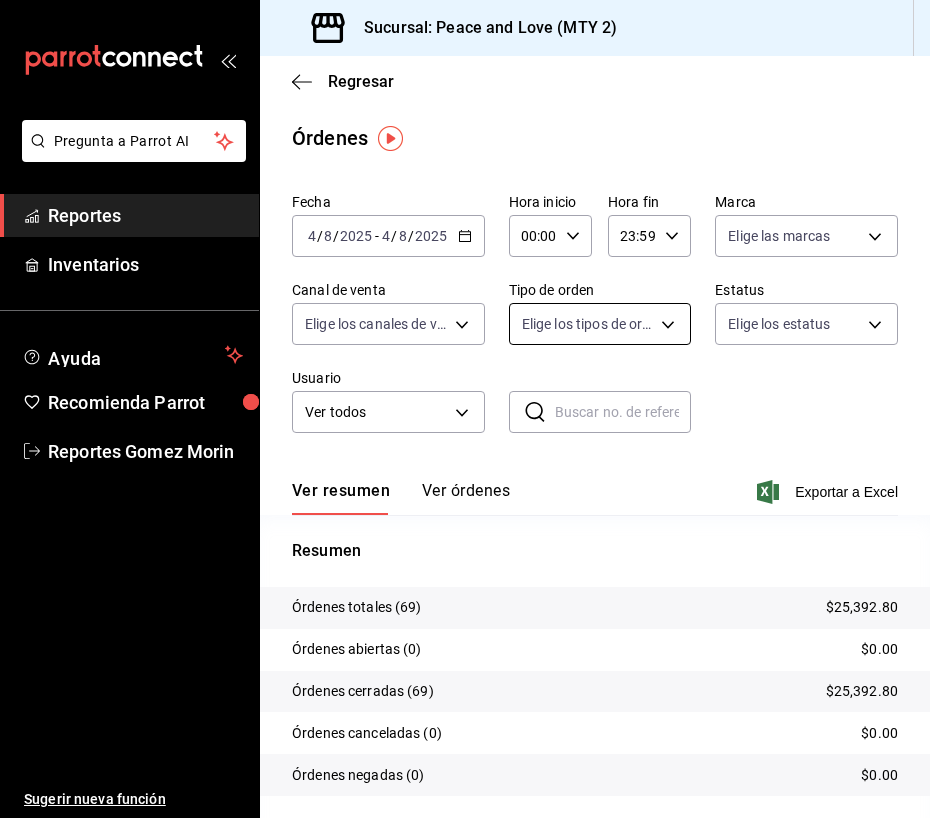click on "Pregunta a Parrot AI Reportes   Inventarios   Ayuda Recomienda Parrot   Reportes Gomez Morin   Sugerir nueva función   Sucursal: Peace and Love (MTY 2) Regresar Órdenes Fecha 2025-08-04 4 / 8 / 2025 - 2025-08-04 4 / 8 / 2025 Hora inicio 00:00 Hora inicio Hora fin 23:59 Hora fin Marca Elige las marcas Canal de venta Elige los canales de venta Tipo de orden Elige los tipos de orden Estatus Elige los estatus Usuario Ver todos ALL ​ ​ Ver resumen Ver órdenes Exportar a Excel Resumen Órdenes totales (69) $25,392.80 Órdenes abiertas (0) $0.00 Órdenes cerradas (69) $25,392.80 Órdenes canceladas (0) $0.00 Órdenes negadas (0) $0.00 ¿Quieres ver el consumo promedio por orden y comensal? Ve al reporte de Ticket promedio Pregunta a Parrot AI Reportes   Inventarios   Ayuda Recomienda Parrot   Reportes Gomez Morin   Sugerir nueva función   GANA 1 MES GRATIS EN TU SUSCRIPCIÓN AQUÍ Ver video tutorial Ir a video Visitar centro de ayuda (81) 2046 6363 soporte@parrotsoftware.io Visitar centro de ayuda" at bounding box center (465, 409) 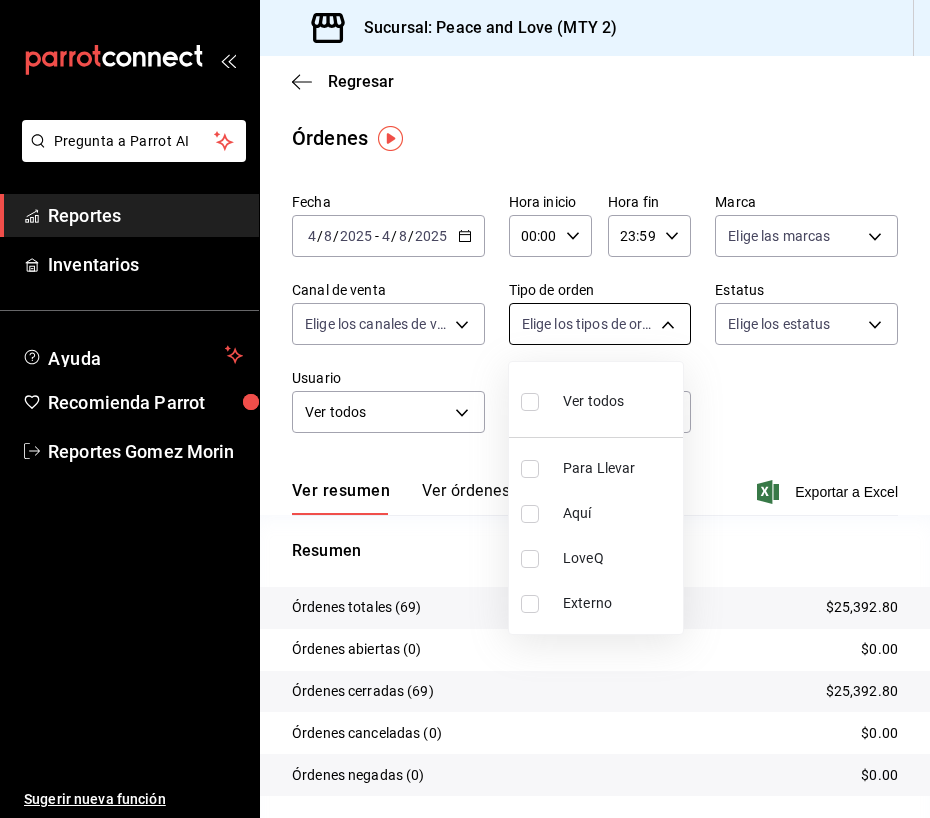 click at bounding box center [465, 409] 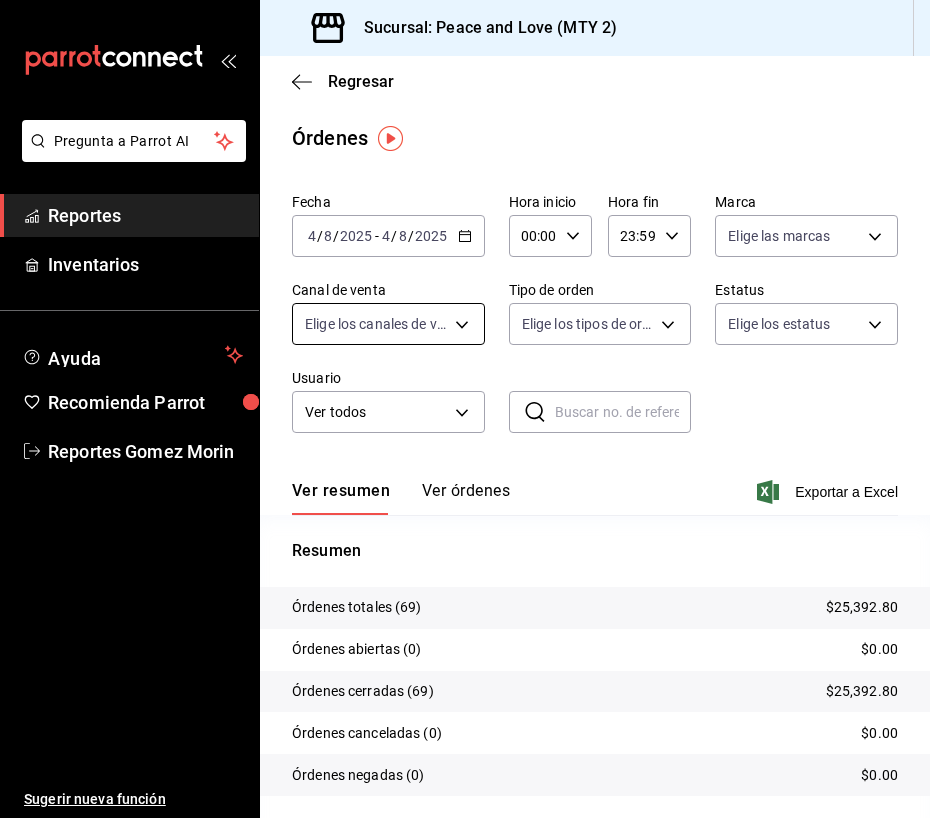 click on "Pregunta a Parrot AI Reportes   Inventarios   Ayuda Recomienda Parrot   Reportes Gomez Morin   Sugerir nueva función   Sucursal: Peace and Love (MTY 2) Regresar Órdenes Fecha 2025-08-04 4 / 8 / 2025 - 2025-08-04 4 / 8 / 2025 Hora inicio 00:00 Hora inicio Hora fin 23:59 Hora fin Marca Elige las marcas Canal de venta Elige los canales de venta Tipo de orden Elige los tipos de orden Estatus Elige los estatus Usuario Ver todos ALL ​ ​ Ver resumen Ver órdenes Exportar a Excel Resumen Órdenes totales (69) $25,392.80 Órdenes abiertas (0) $0.00 Órdenes cerradas (69) $25,392.80 Órdenes canceladas (0) $0.00 Órdenes negadas (0) $0.00 ¿Quieres ver el consumo promedio por orden y comensal? Ve al reporte de Ticket promedio Pregunta a Parrot AI Reportes   Inventarios   Ayuda Recomienda Parrot   Reportes Gomez Morin   Sugerir nueva función   GANA 1 MES GRATIS EN TU SUSCRIPCIÓN AQUÍ Ver video tutorial Ir a video Visitar centro de ayuda (81) 2046 6363 soporte@parrotsoftware.io Visitar centro de ayuda" at bounding box center [465, 409] 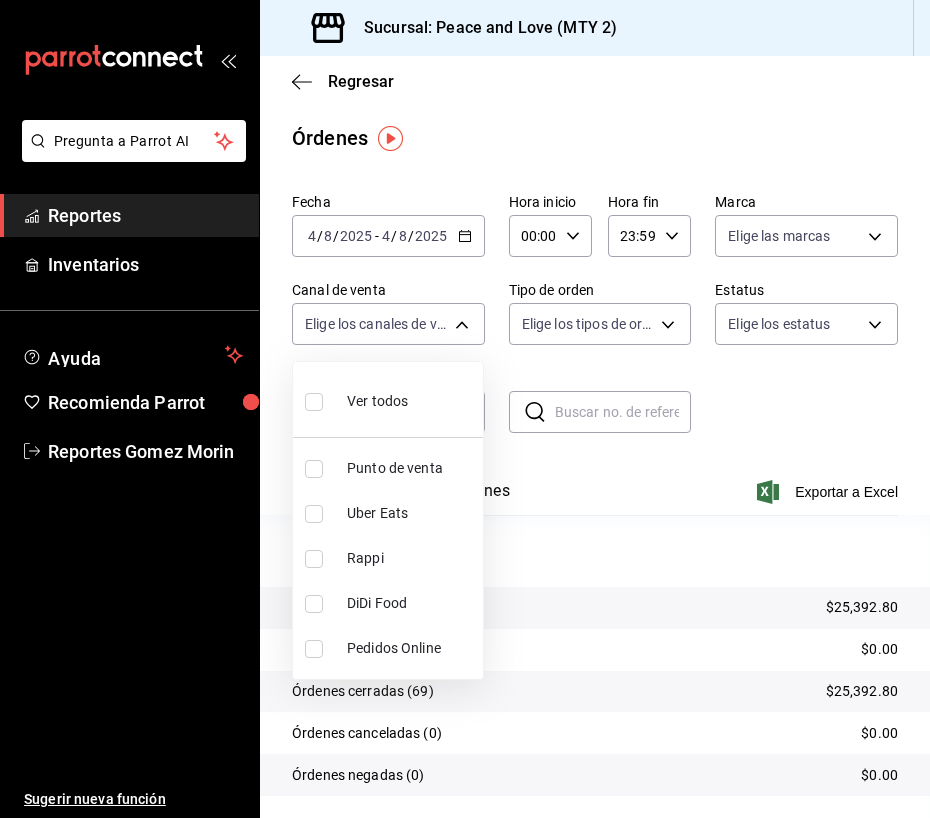 click at bounding box center (314, 514) 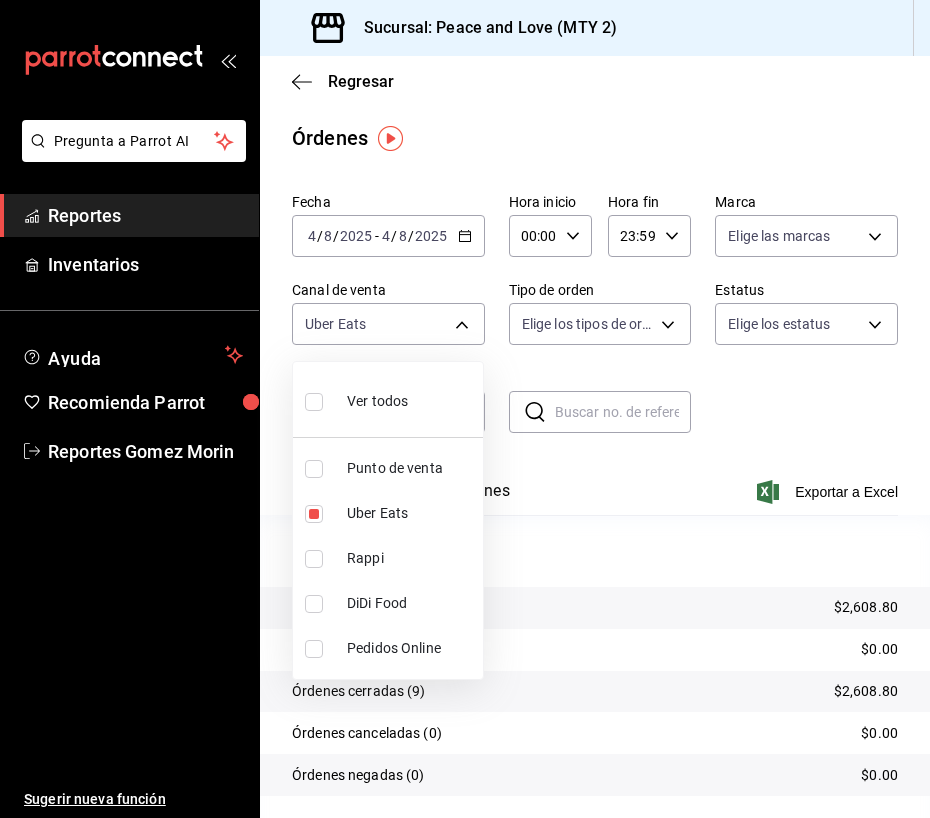 click at bounding box center [465, 409] 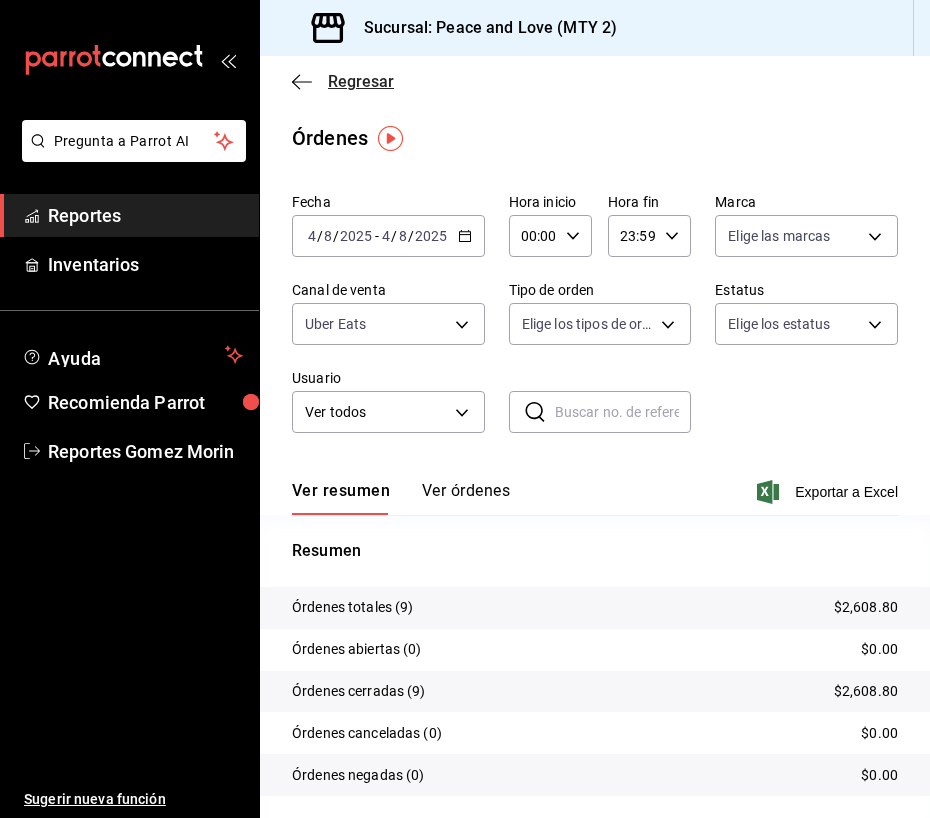 click 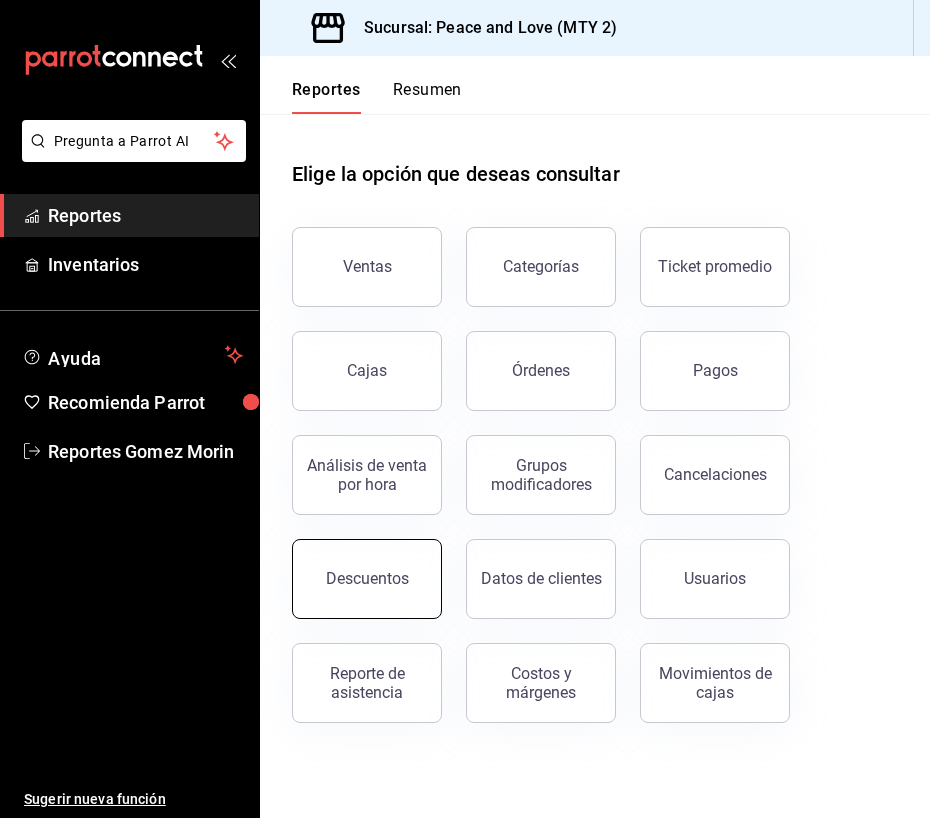 click on "Descuentos" at bounding box center (367, 578) 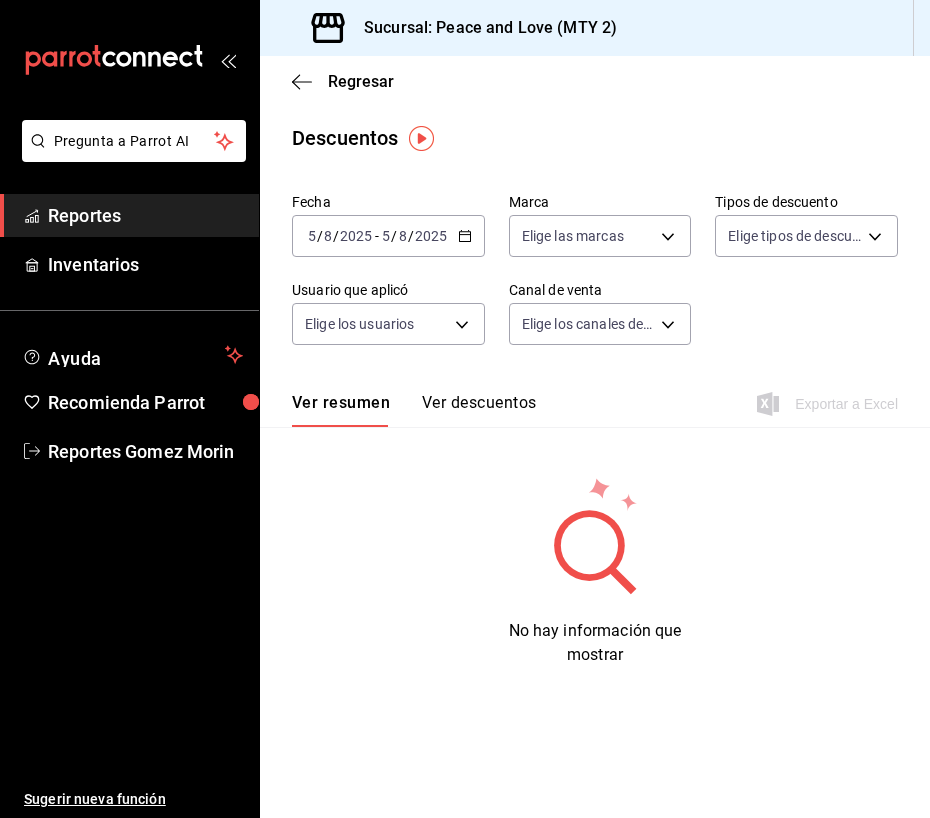 click on "-" at bounding box center (377, 236) 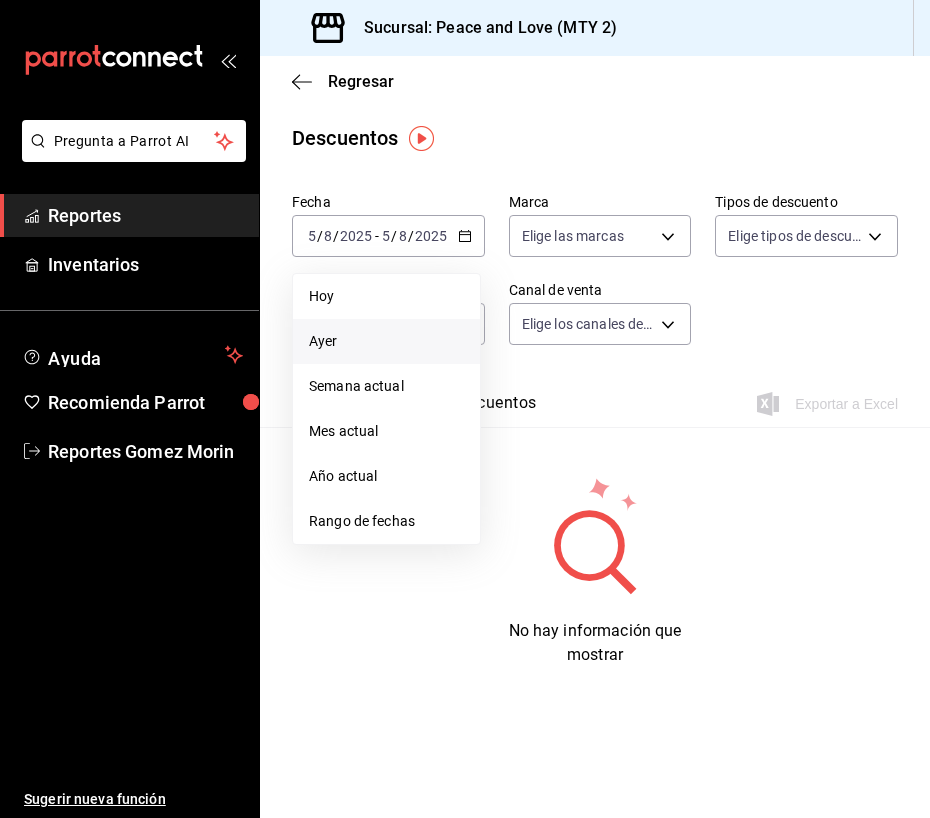 click on "Ayer" at bounding box center [386, 341] 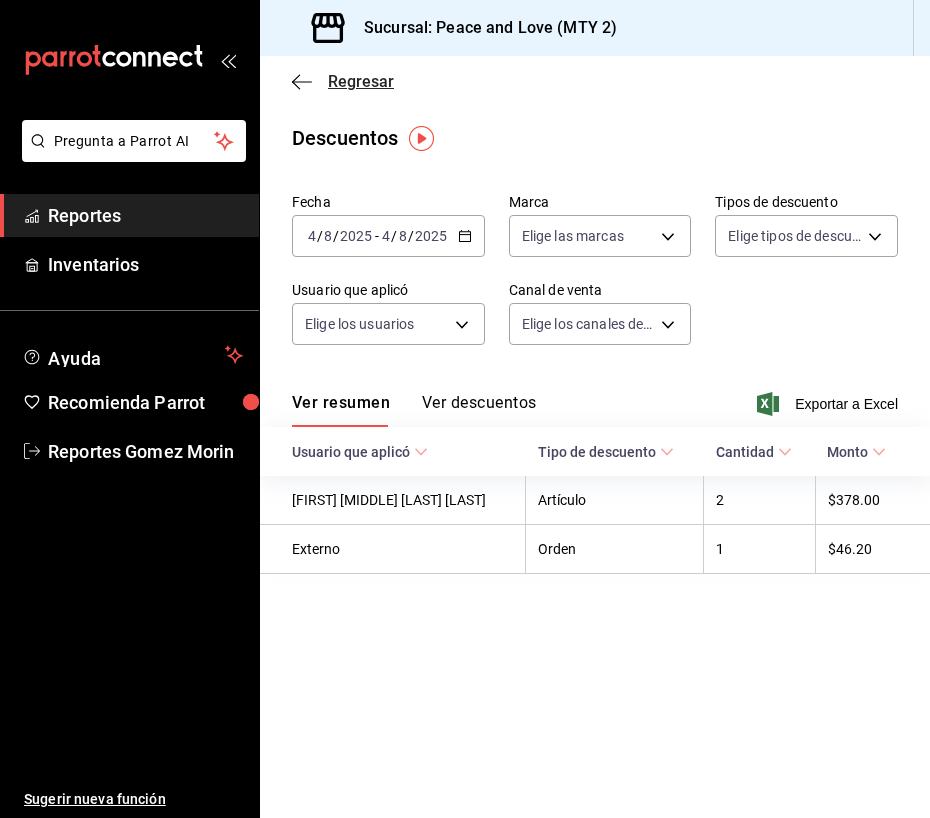 click 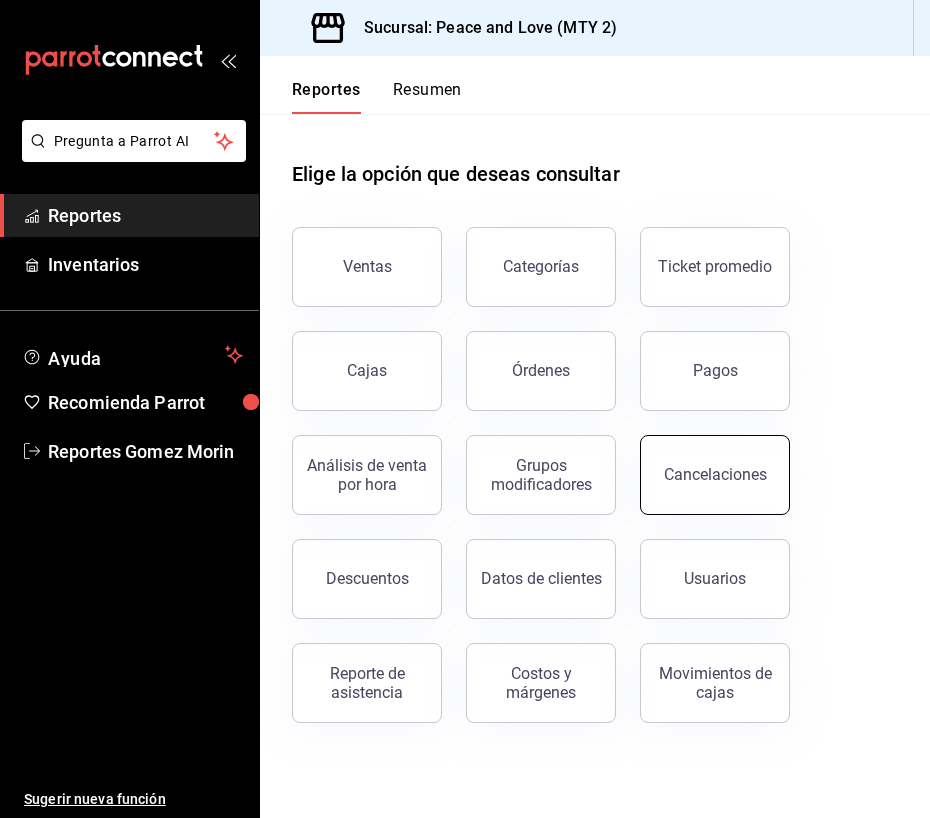 click on "Cancelaciones" at bounding box center (715, 474) 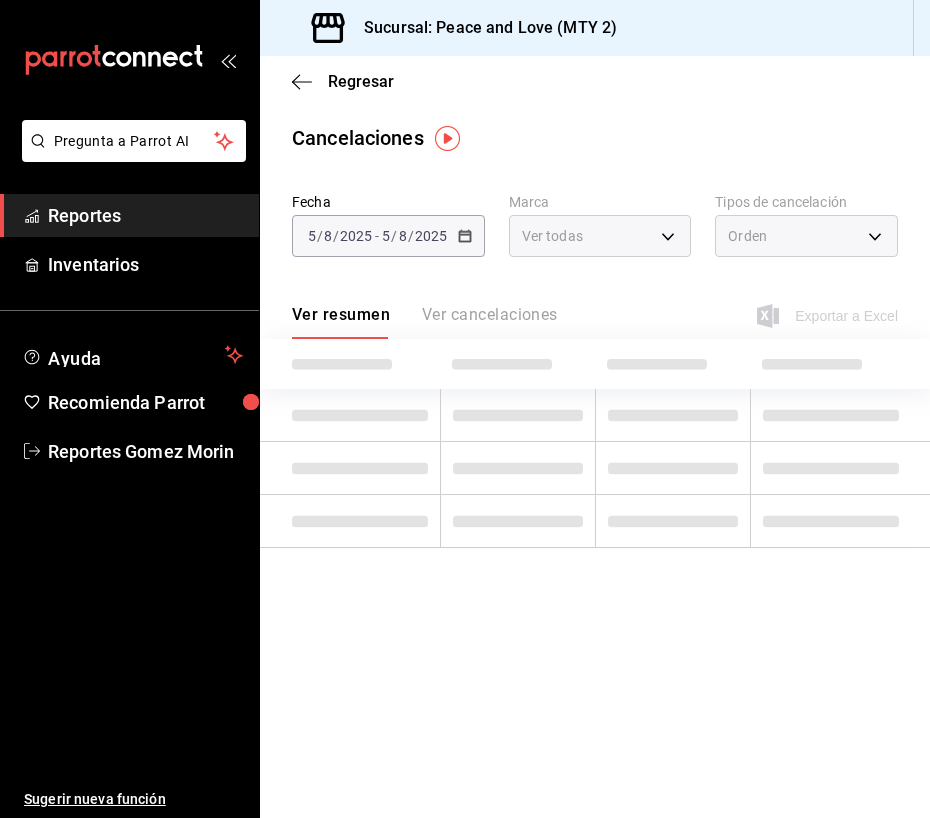 click on "/" at bounding box center [411, 236] 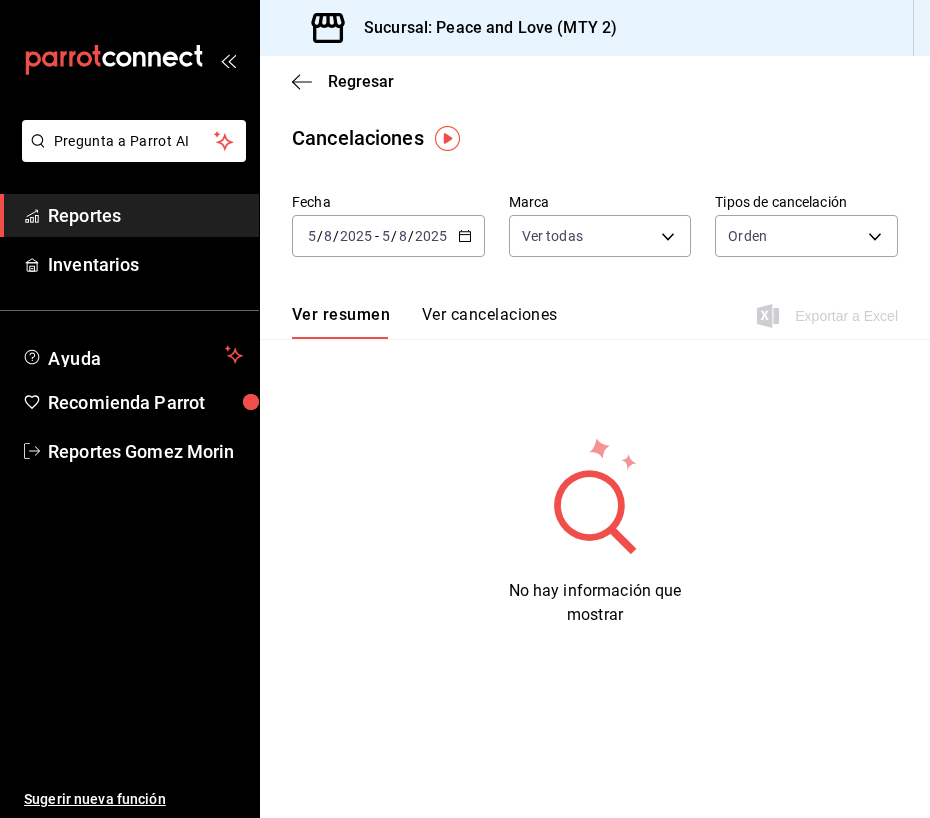 click on "/" at bounding box center (411, 236) 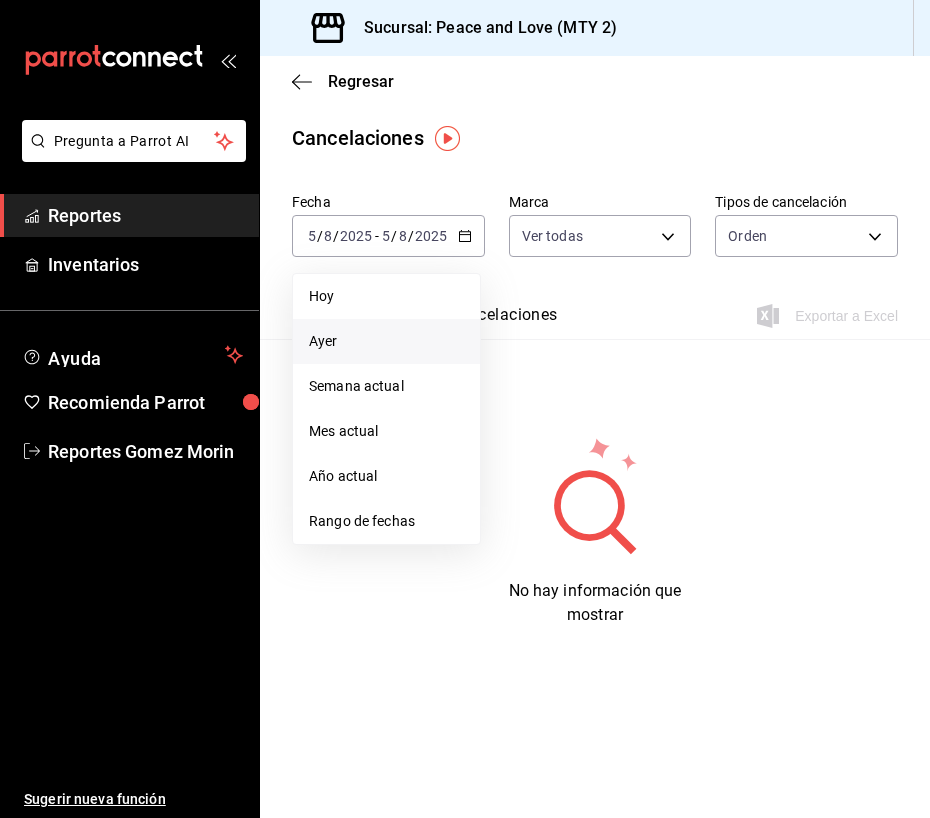 click on "Ayer" at bounding box center (386, 341) 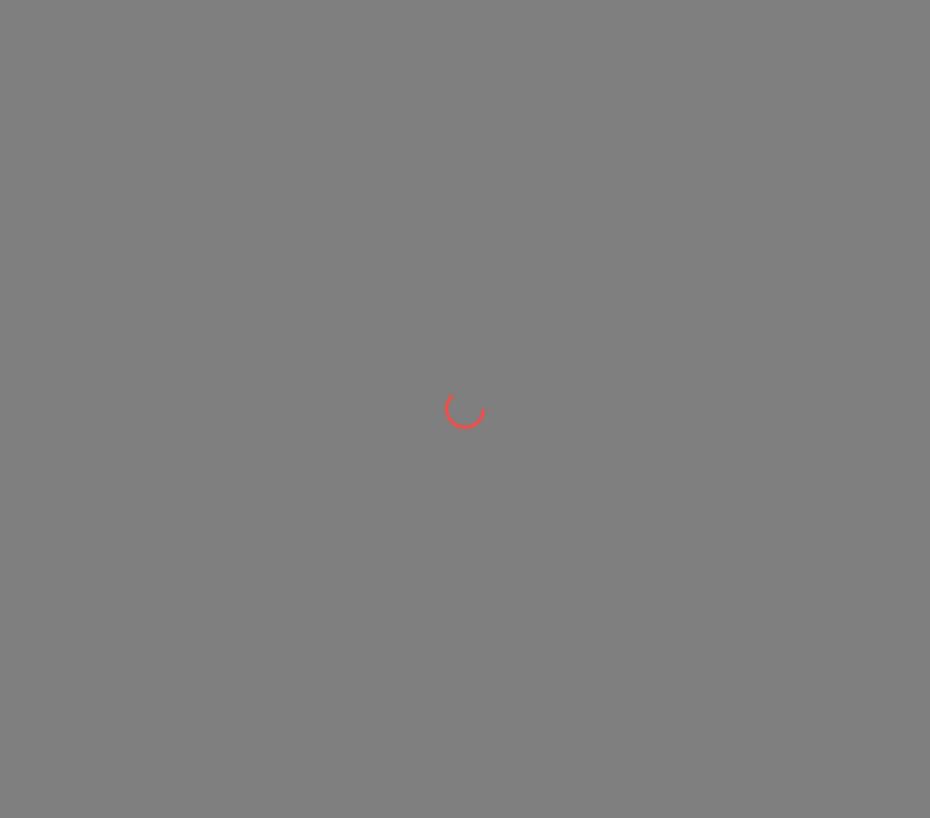 scroll, scrollTop: 0, scrollLeft: 0, axis: both 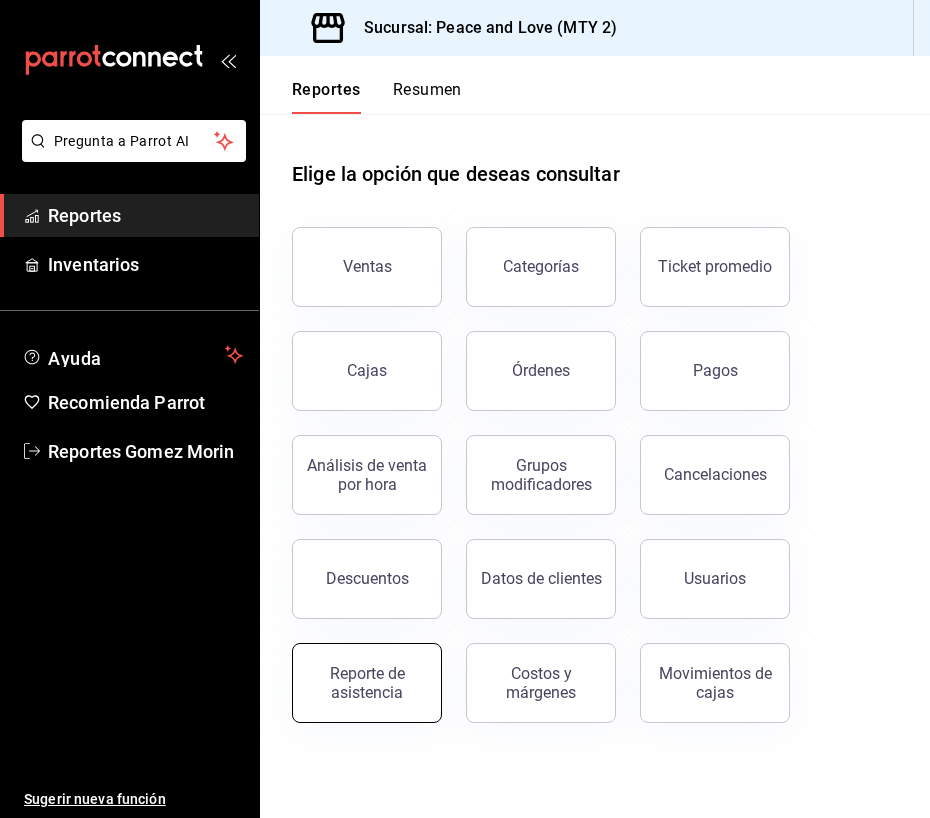 click on "Reporte de asistencia" at bounding box center [367, 683] 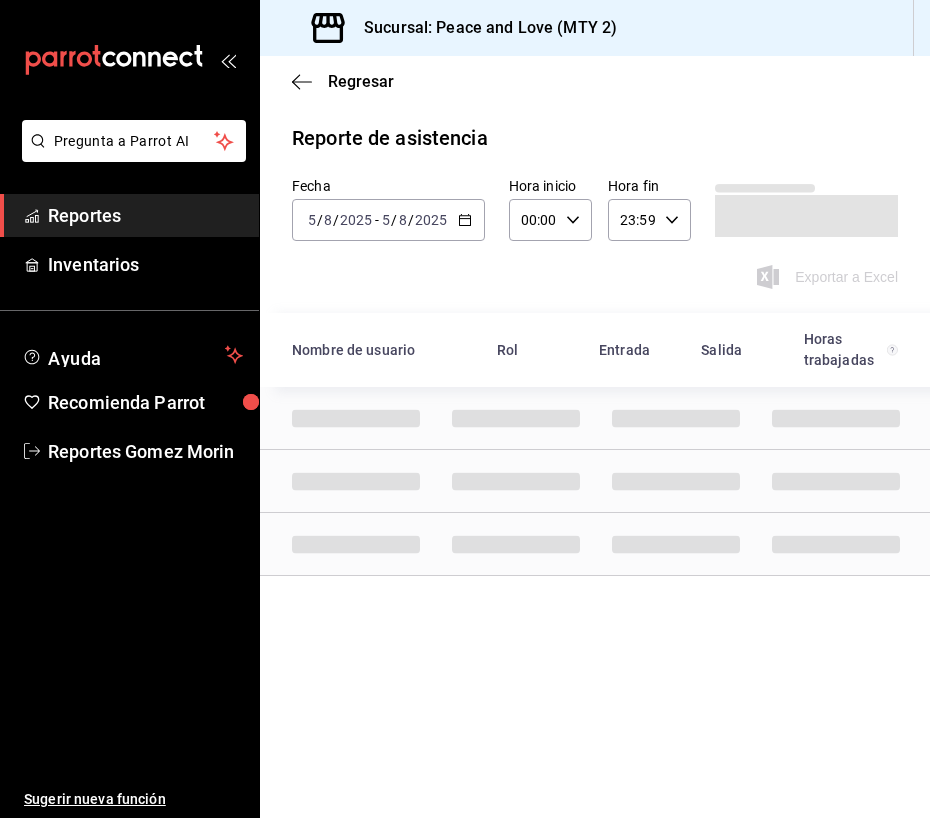click on "5" at bounding box center (386, 220) 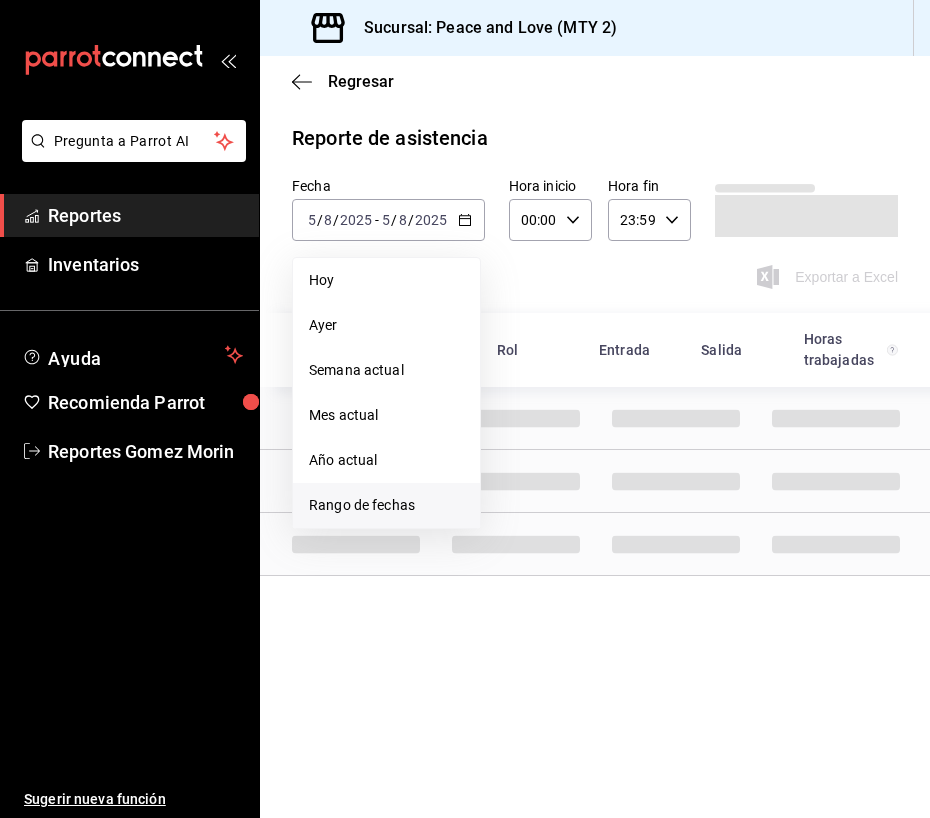 click on "Rango de fechas" at bounding box center (386, 505) 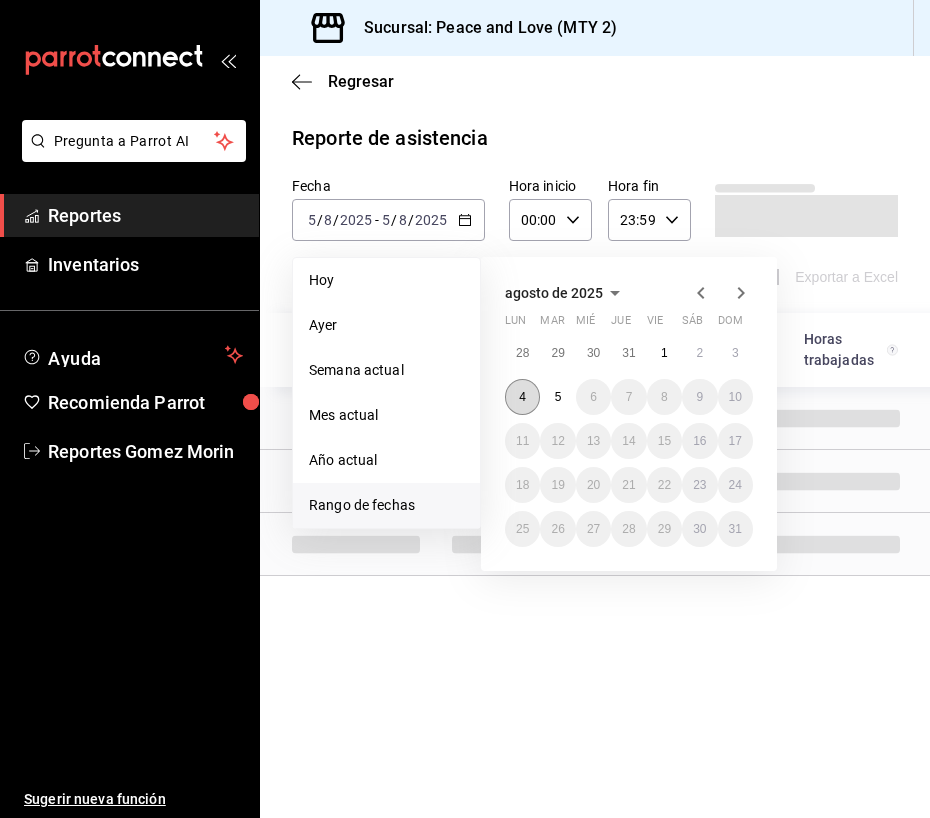 click on "4" at bounding box center [522, 397] 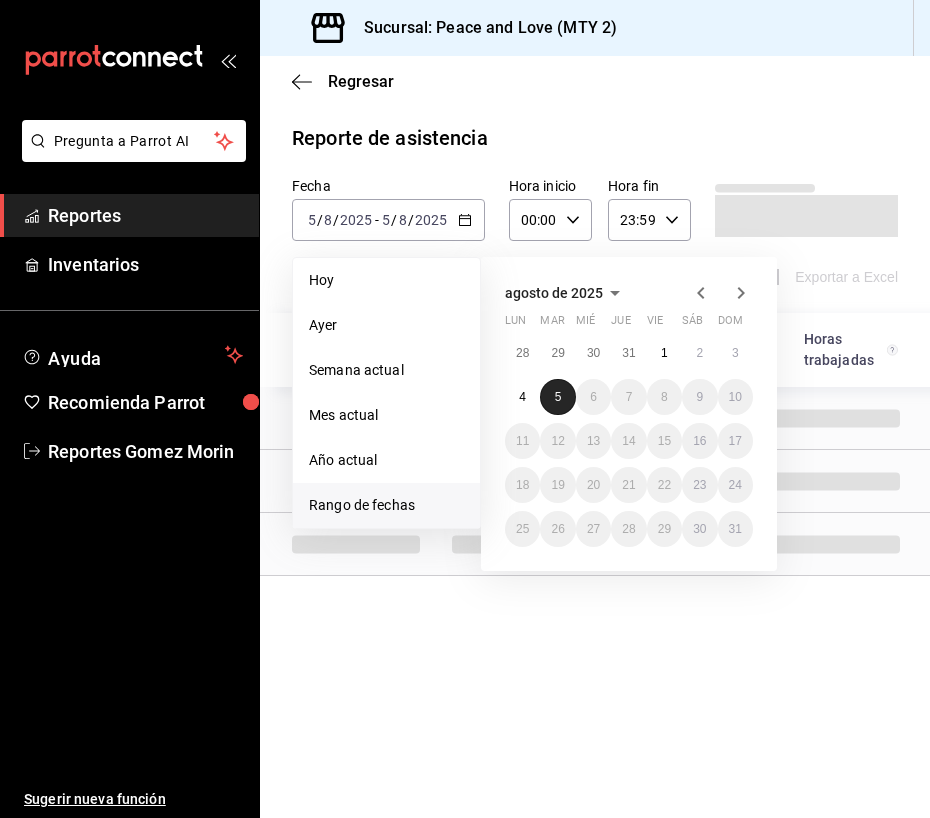 click on "5" at bounding box center (558, 397) 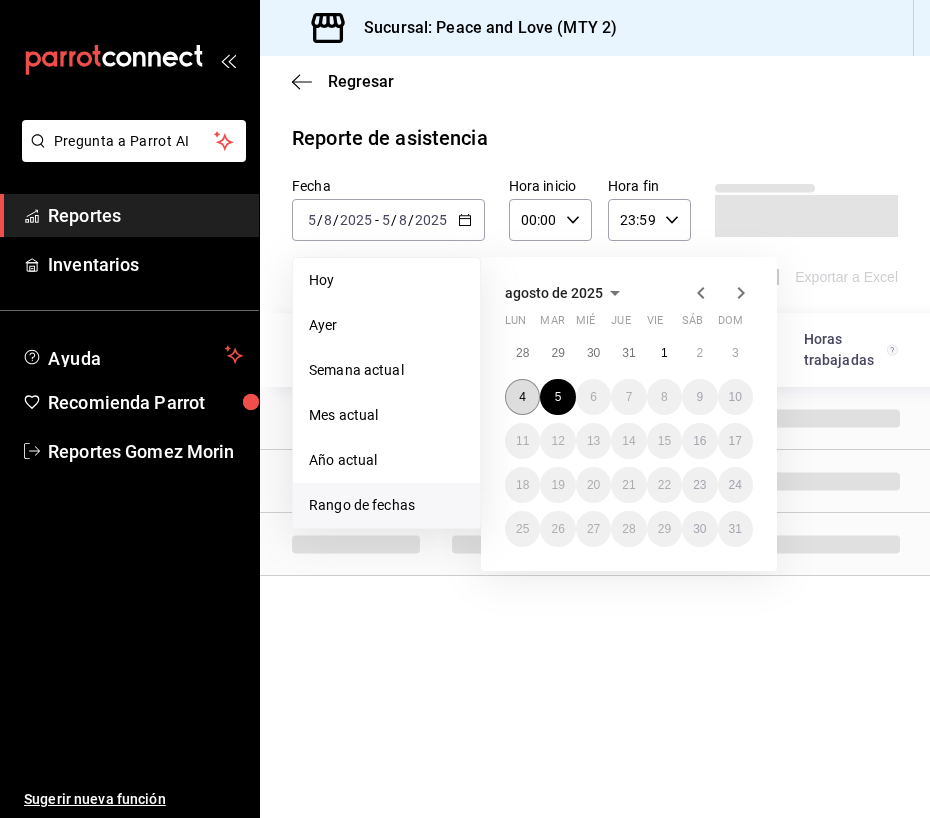 click on "4" at bounding box center (522, 397) 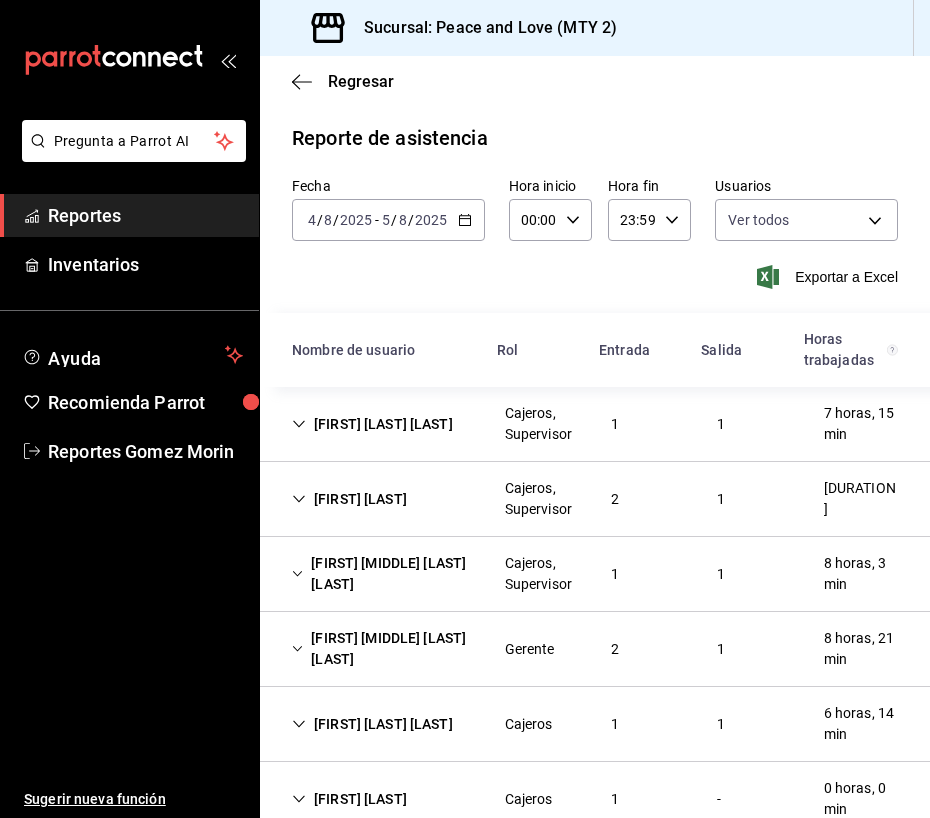 click 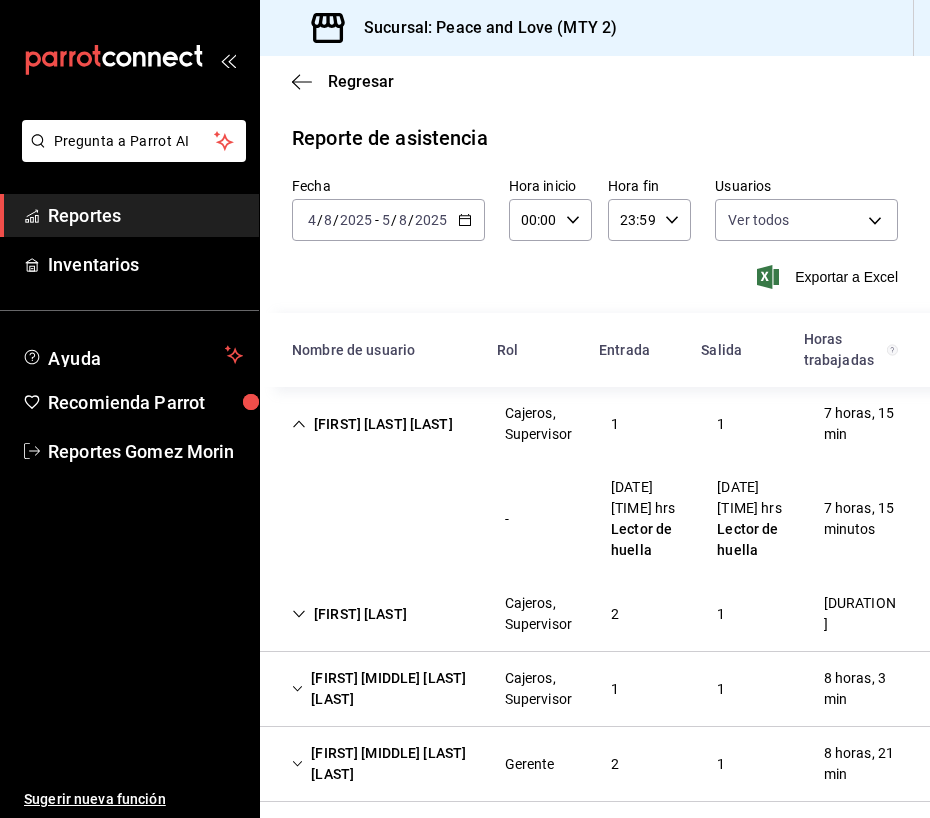 click 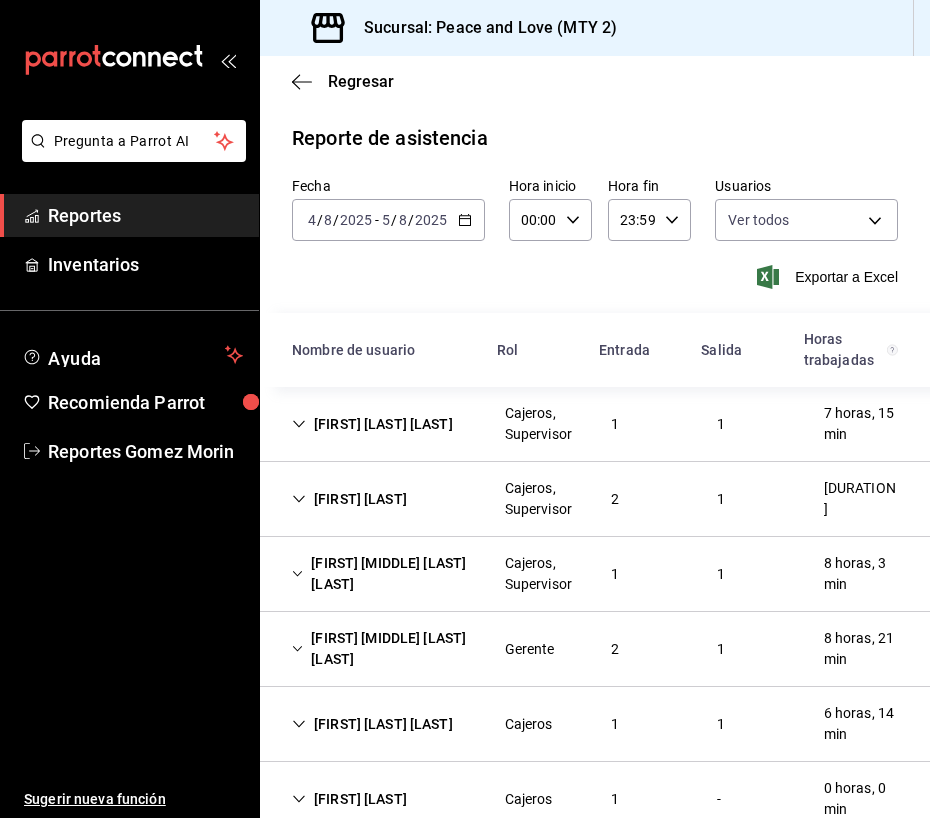 click on "[FIRST] [LAST]" at bounding box center (349, 499) 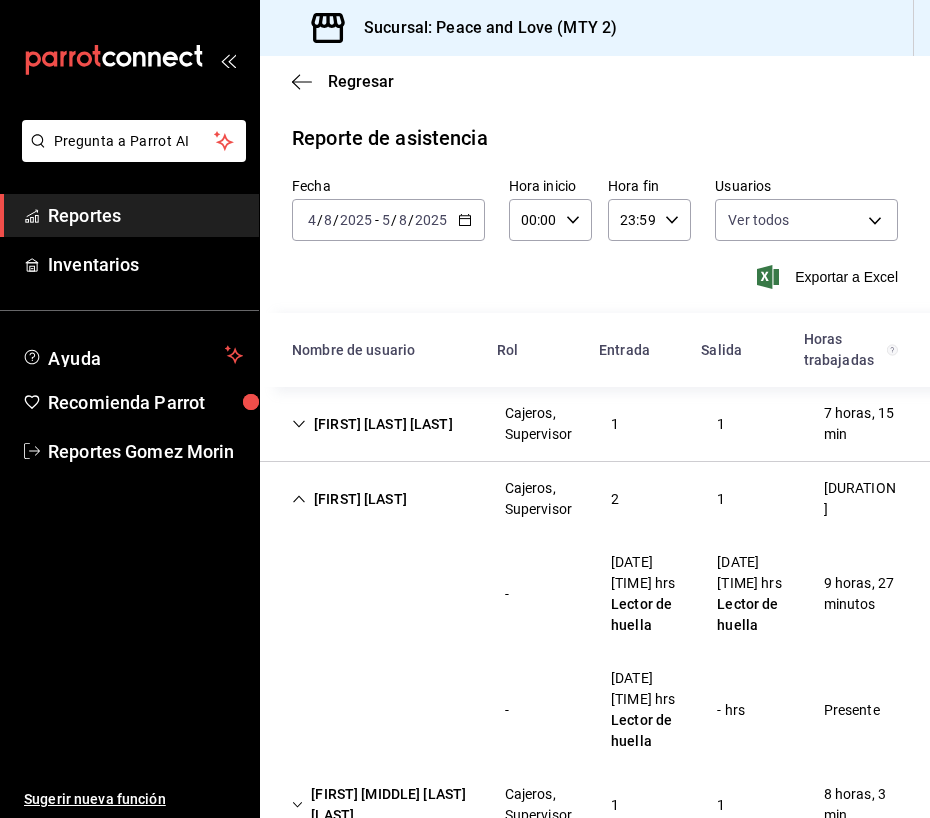 click on "[FIRST] [LAST]" at bounding box center [349, 499] 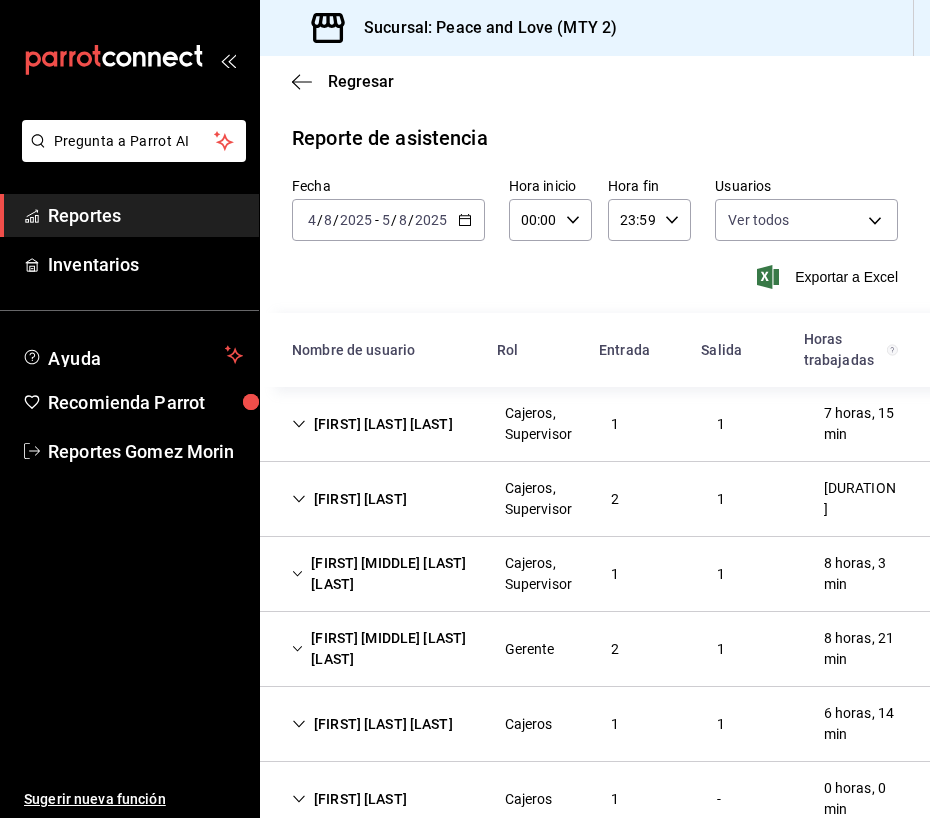 click 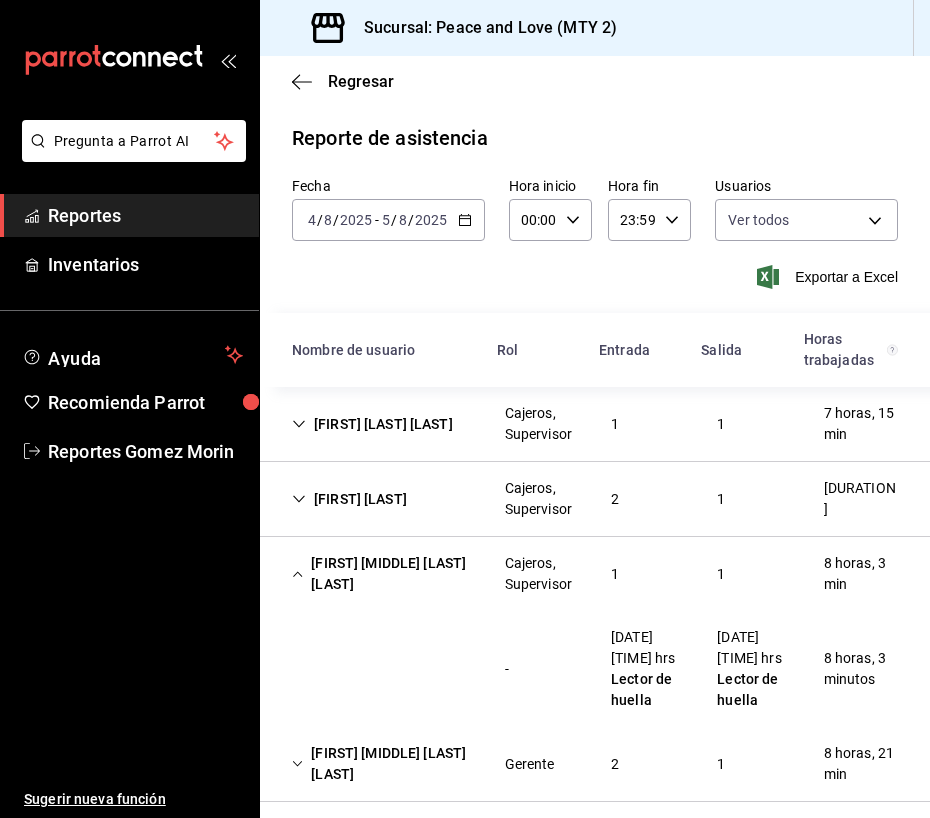 click 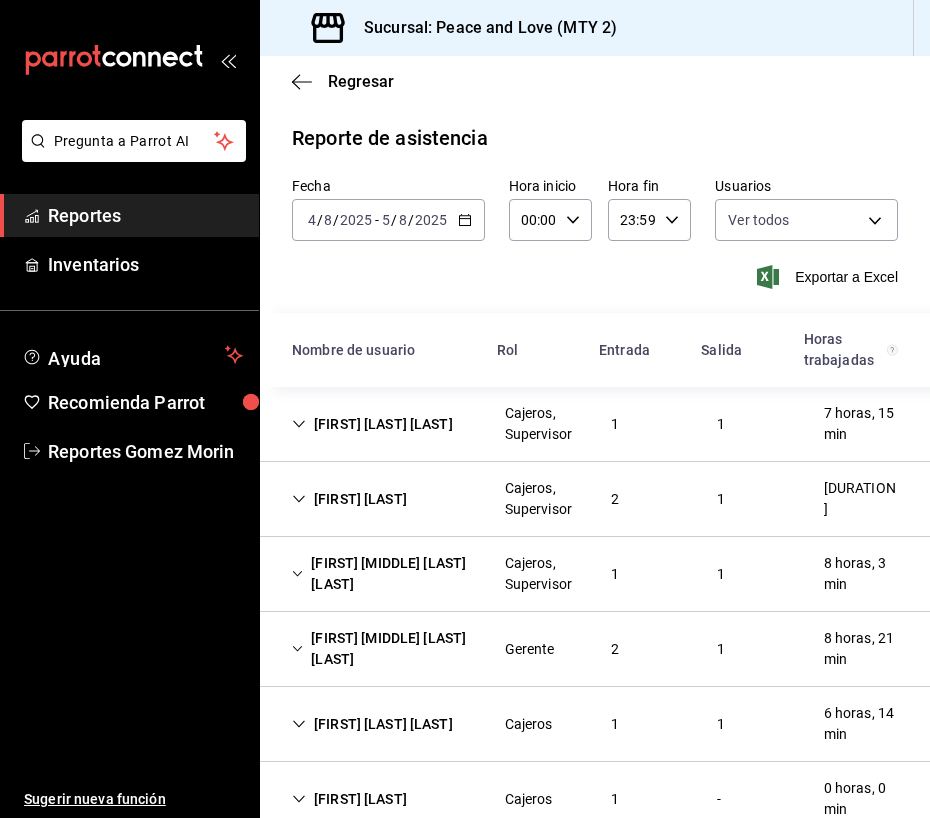 click on "[FIRST] [MIDDLE] [LAST] [LAST]" at bounding box center [382, 649] 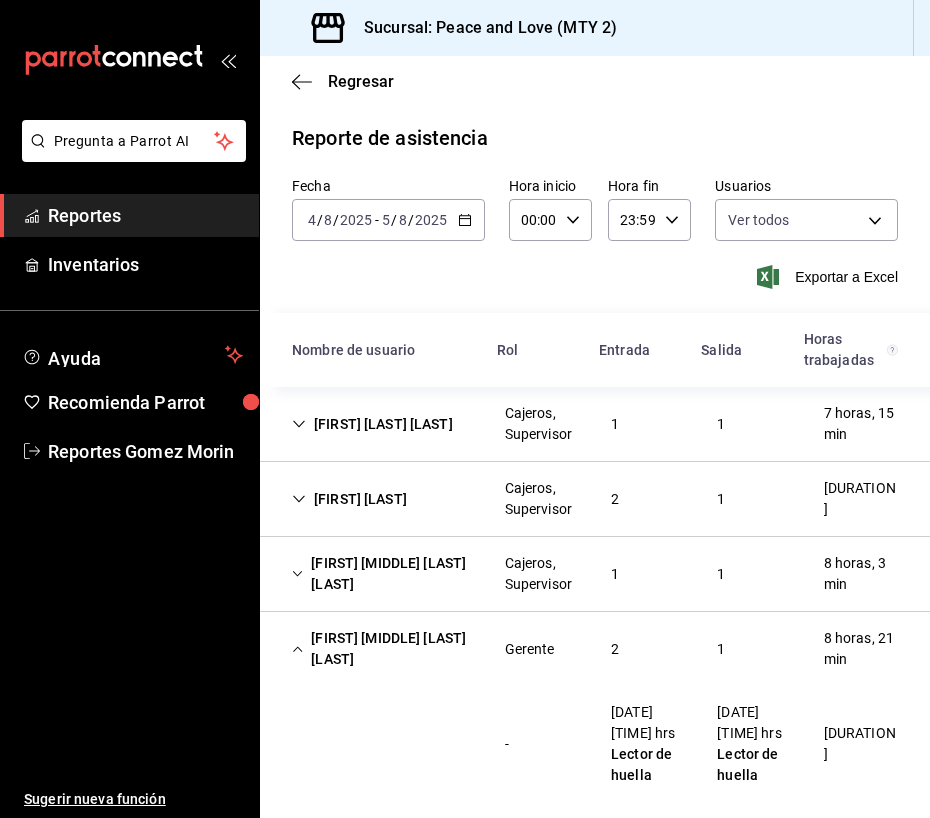 click on "[FIRST] [MIDDLE] [LAST] [LAST]" at bounding box center [382, 649] 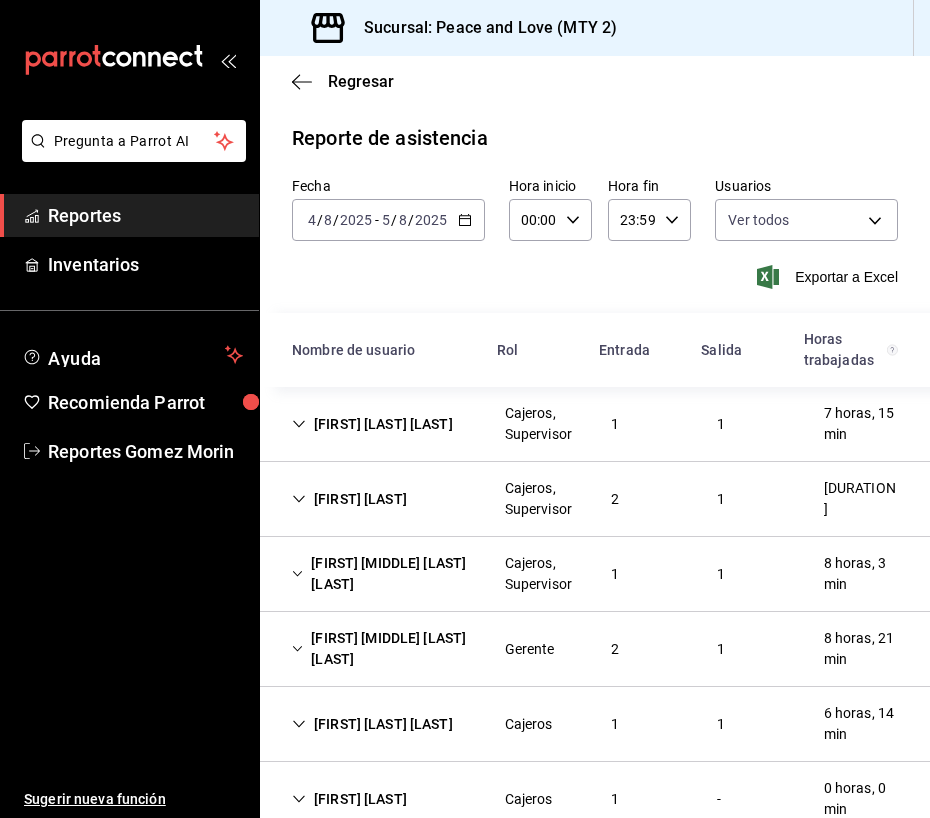 click on "[FIRST] [LAST] [LAST]" at bounding box center [372, 724] 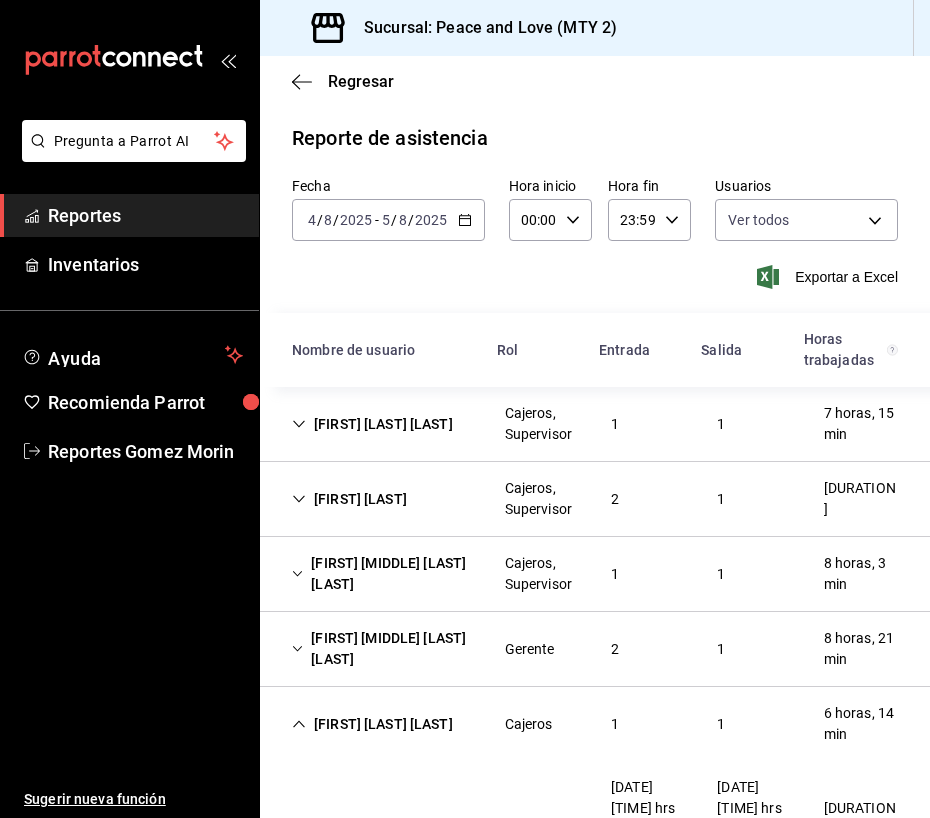 click on "[FIRST] [LAST] [LAST]" at bounding box center (372, 724) 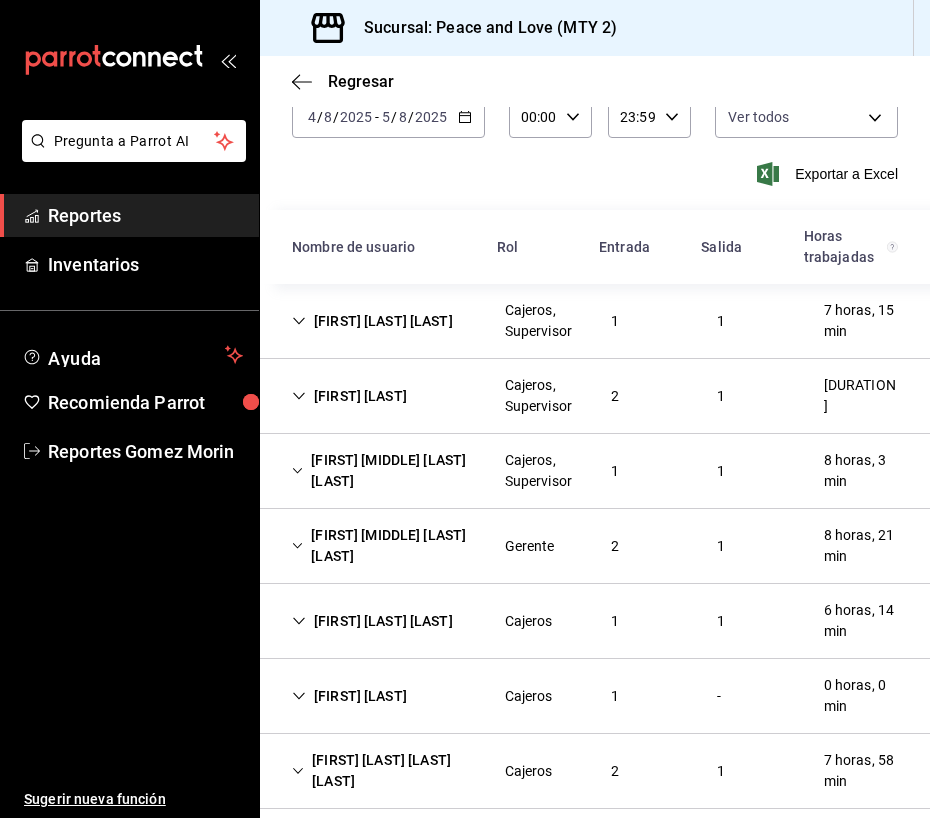 scroll, scrollTop: 126, scrollLeft: 0, axis: vertical 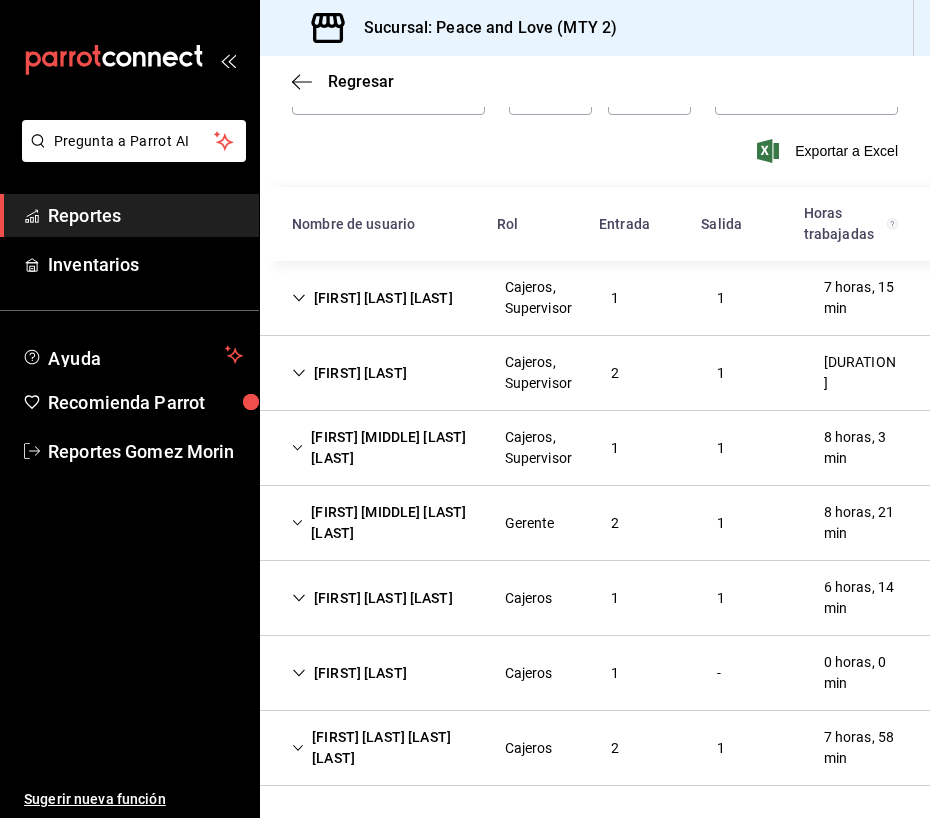 click on "[FIRST] [LAST] [LAST] [LAST]" at bounding box center (382, 748) 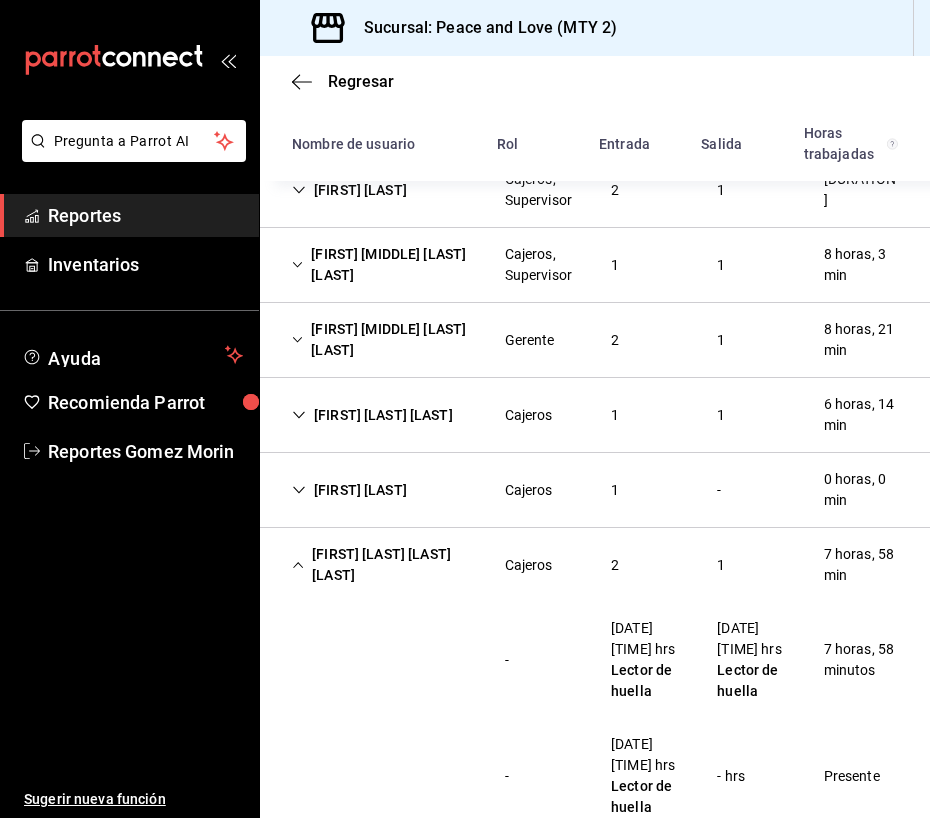 scroll, scrollTop: 320, scrollLeft: 0, axis: vertical 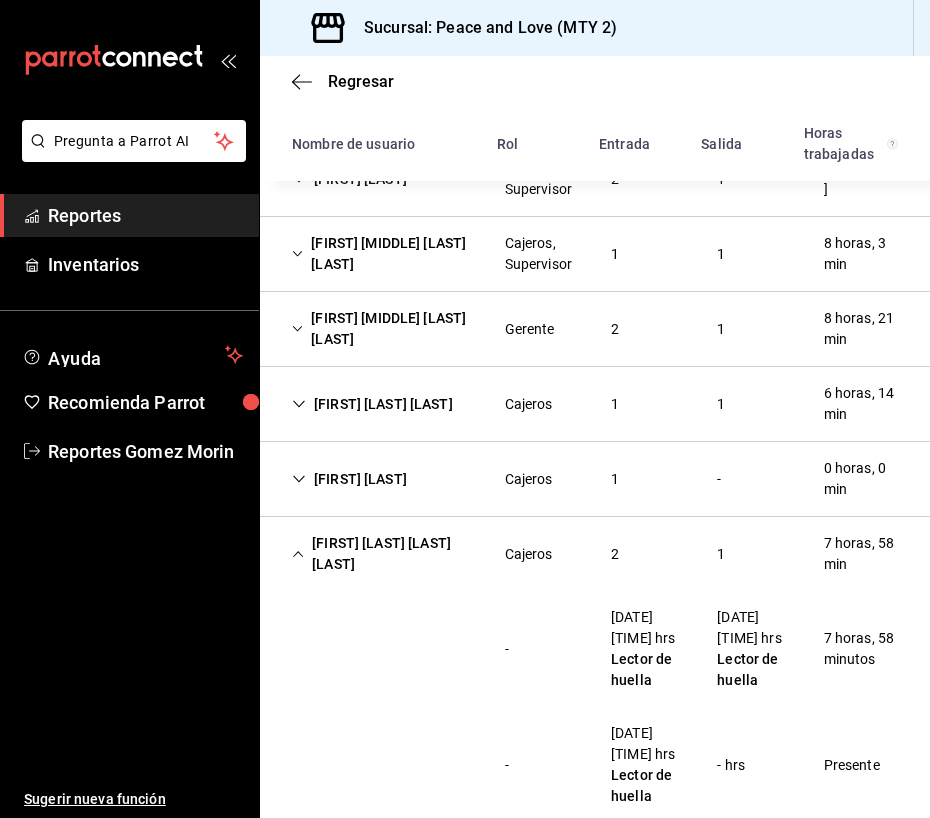 click 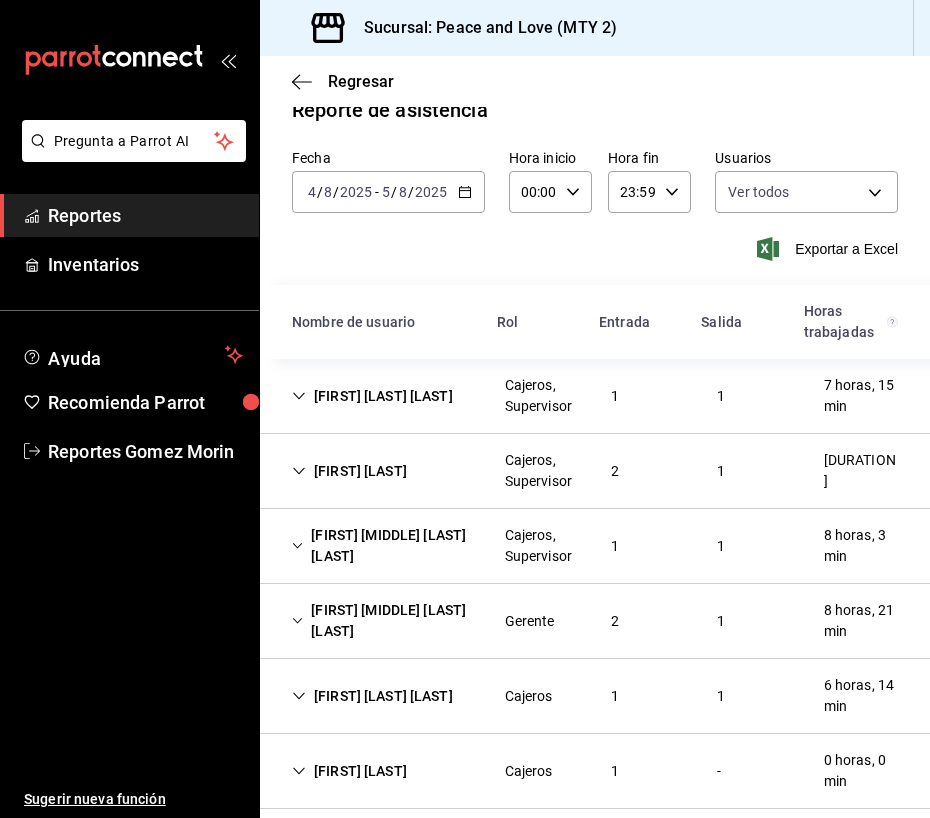 scroll, scrollTop: 26, scrollLeft: 0, axis: vertical 